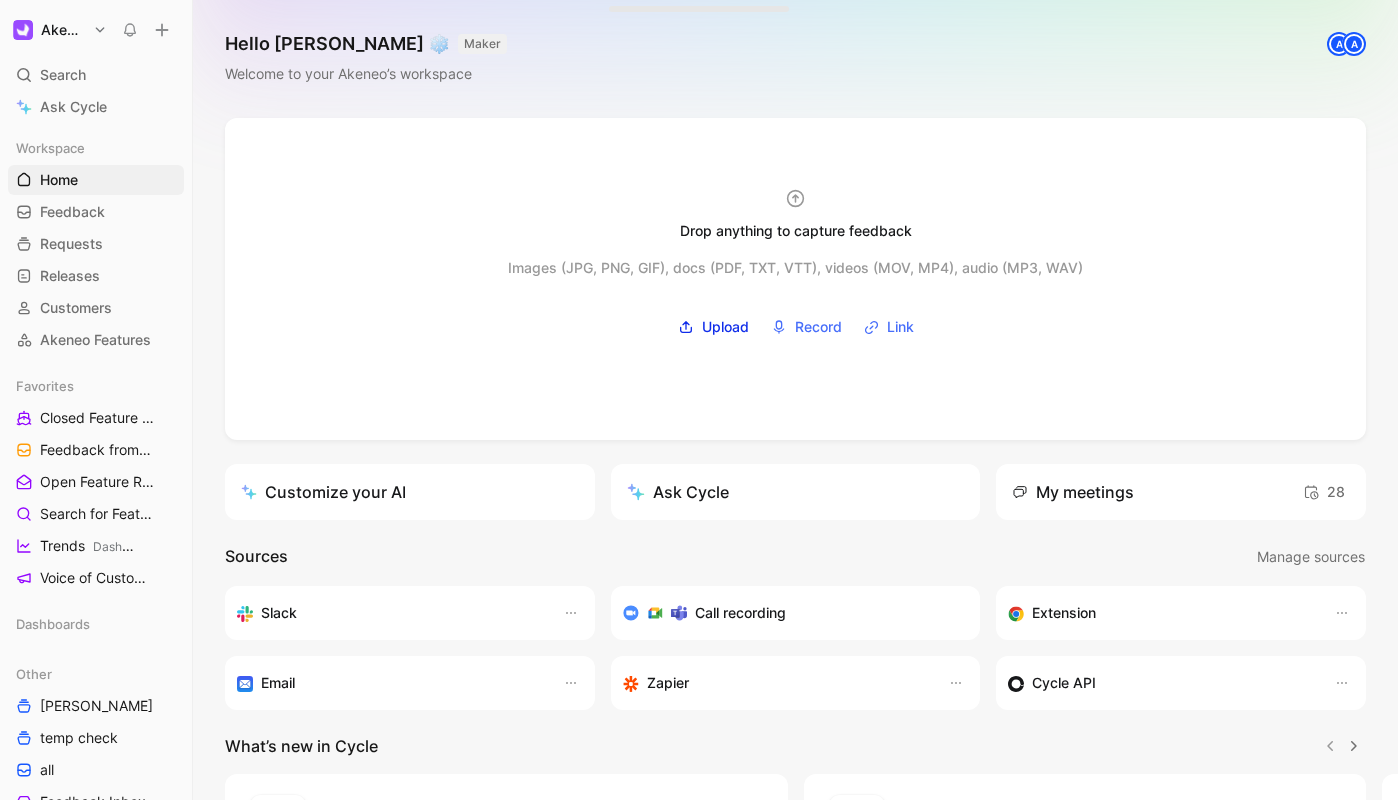 scroll, scrollTop: 0, scrollLeft: 0, axis: both 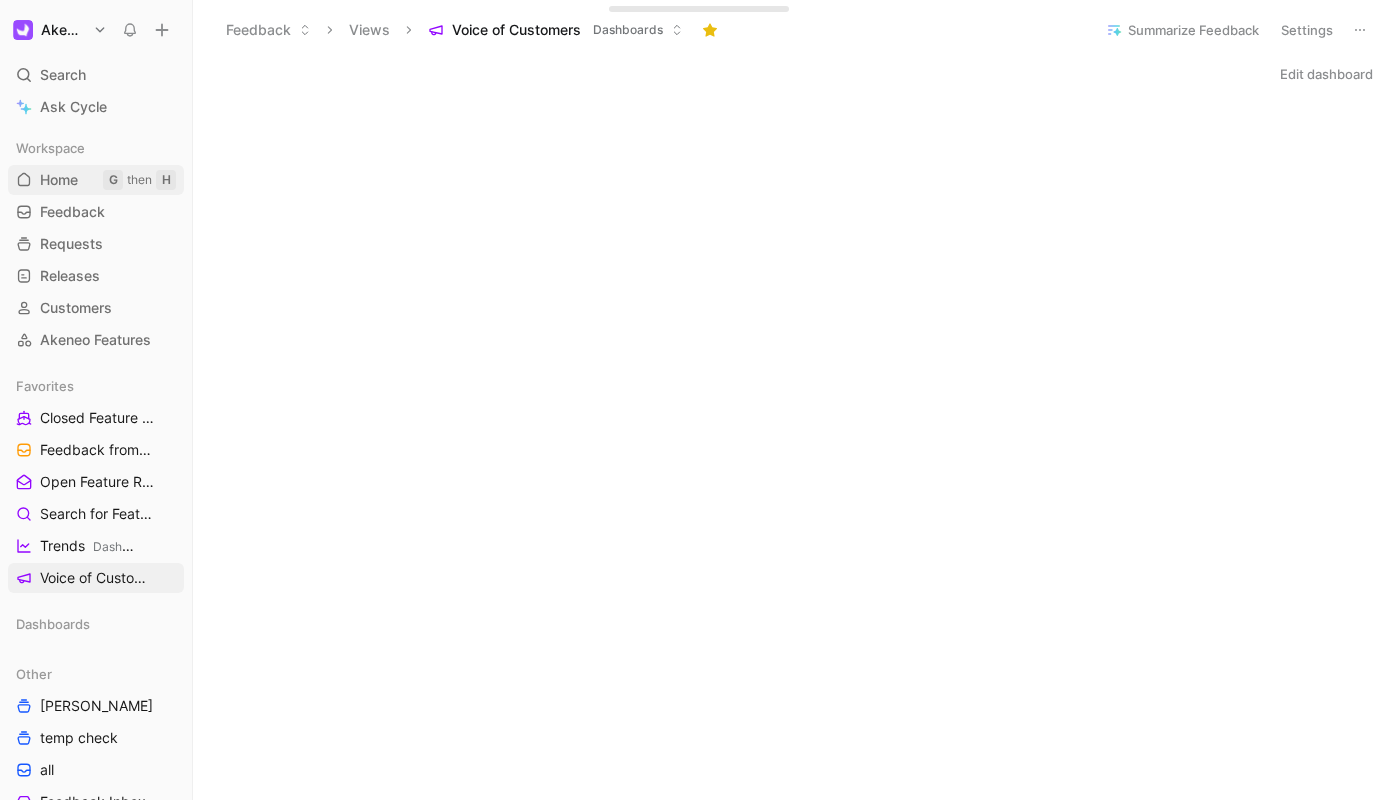 click on "Home" at bounding box center (59, 180) 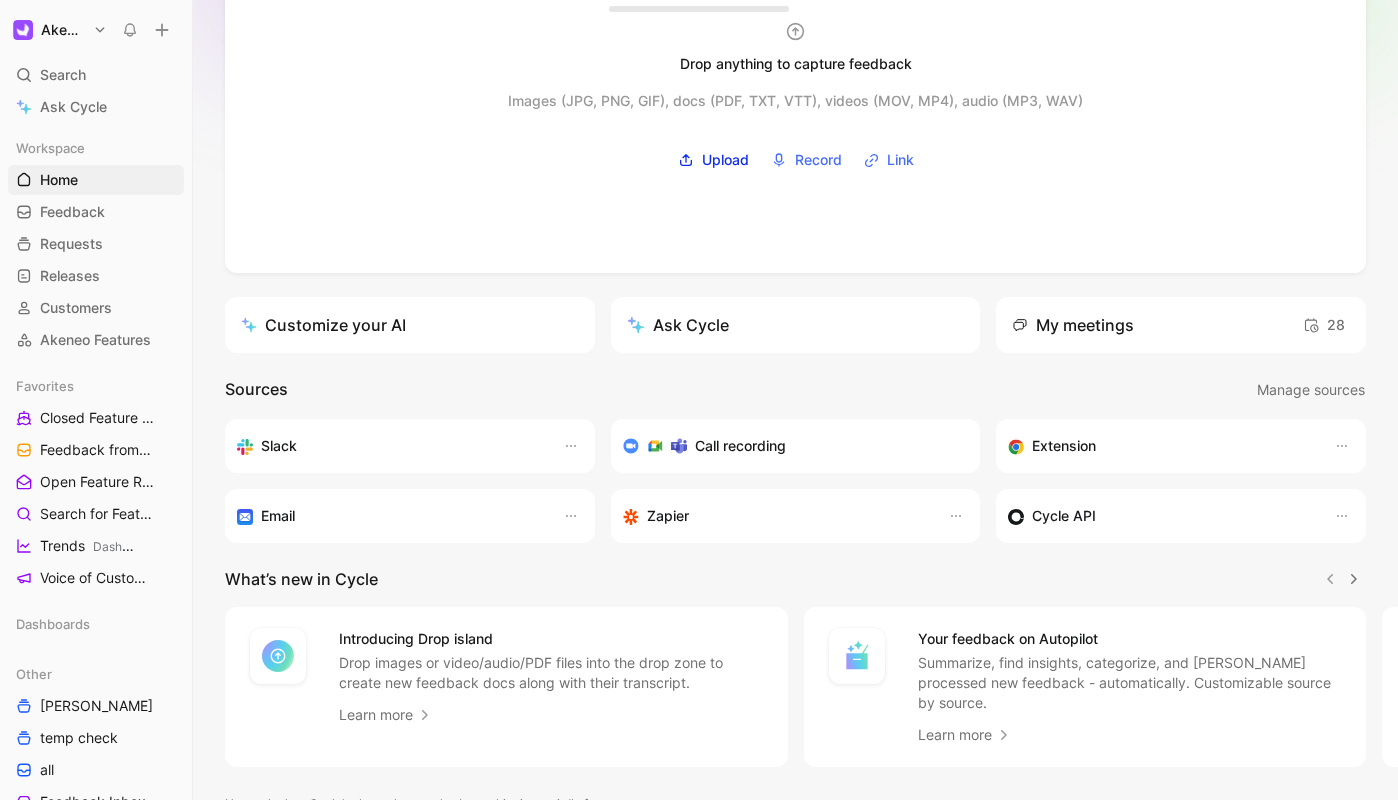 scroll, scrollTop: 242, scrollLeft: 0, axis: vertical 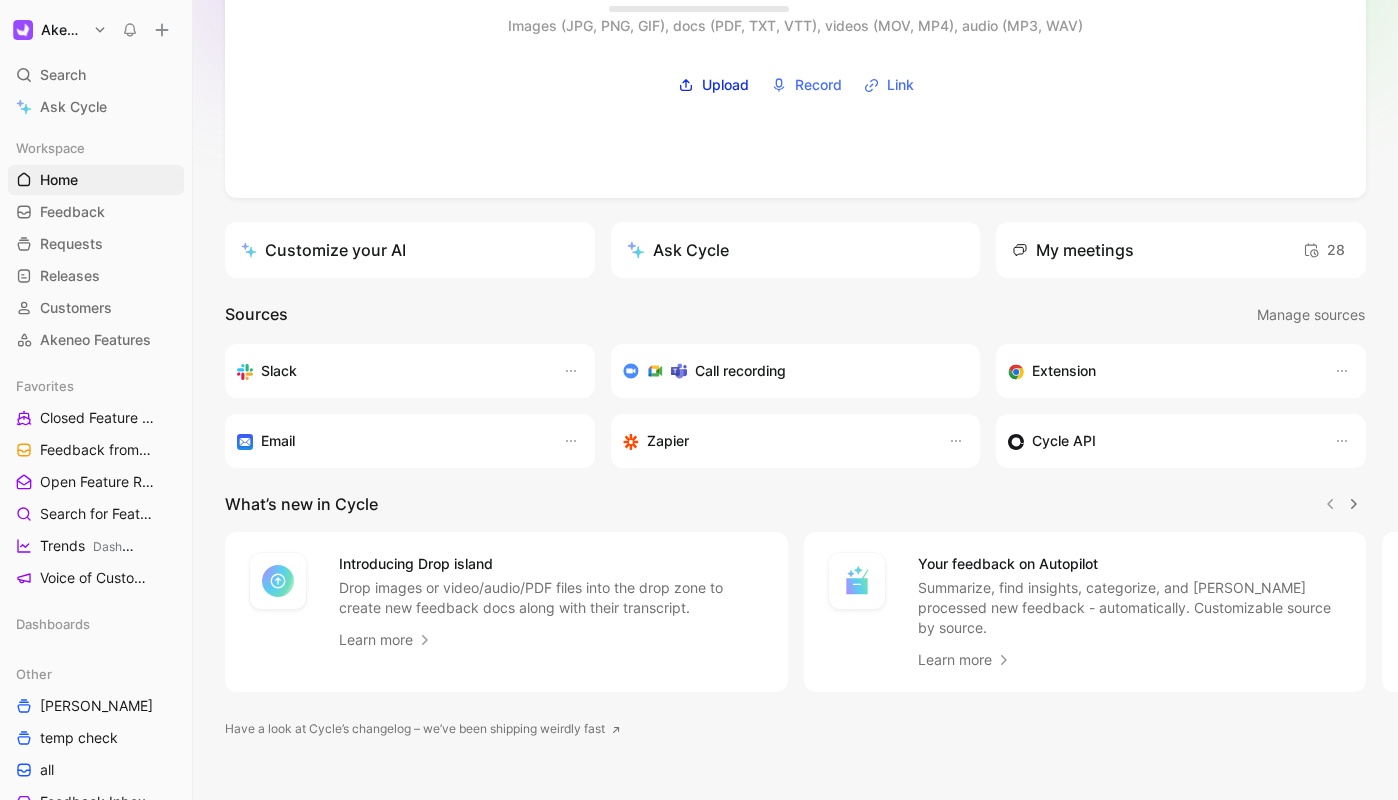 click on "Have a look at Cycle’s changelog – we’ve been shipping weirdly fast" at bounding box center (423, 729) 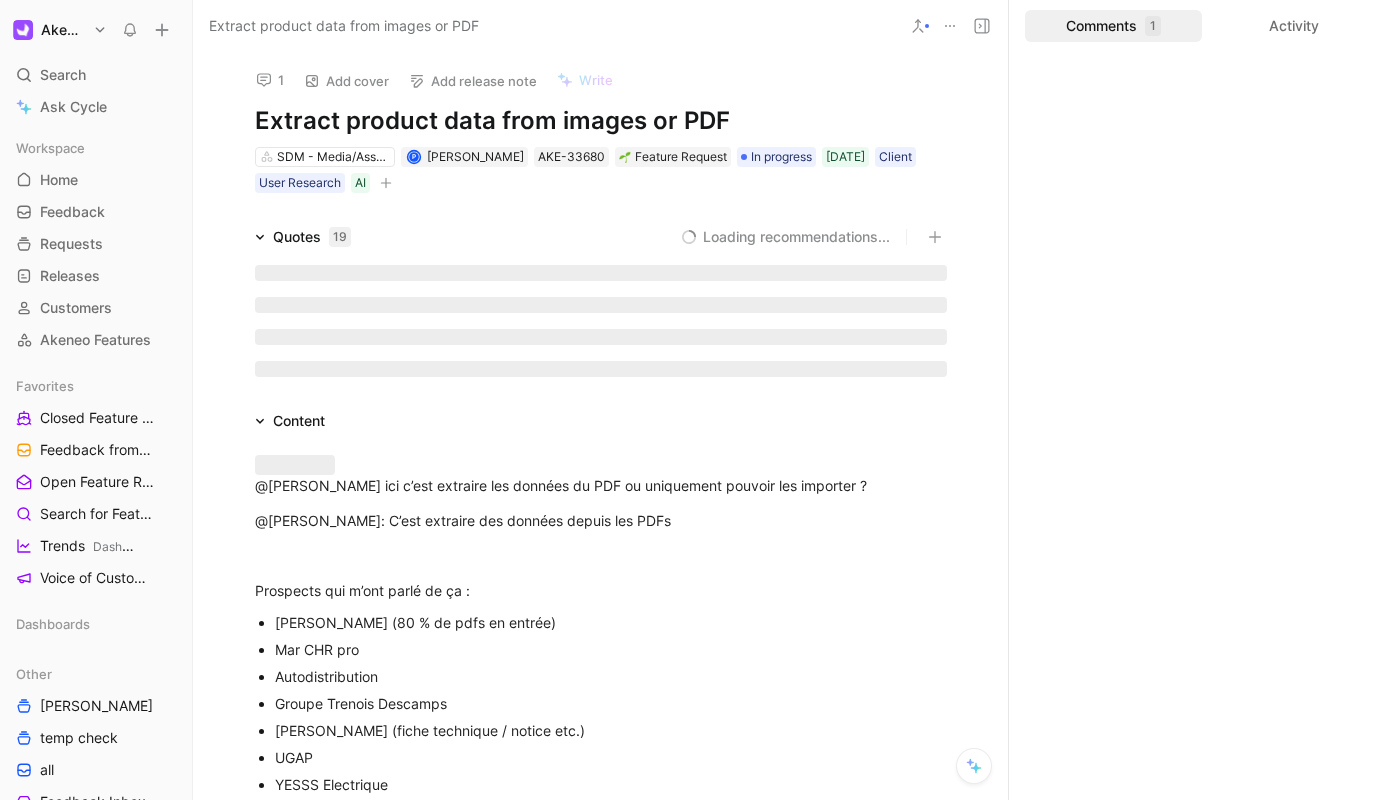 scroll, scrollTop: 0, scrollLeft: 0, axis: both 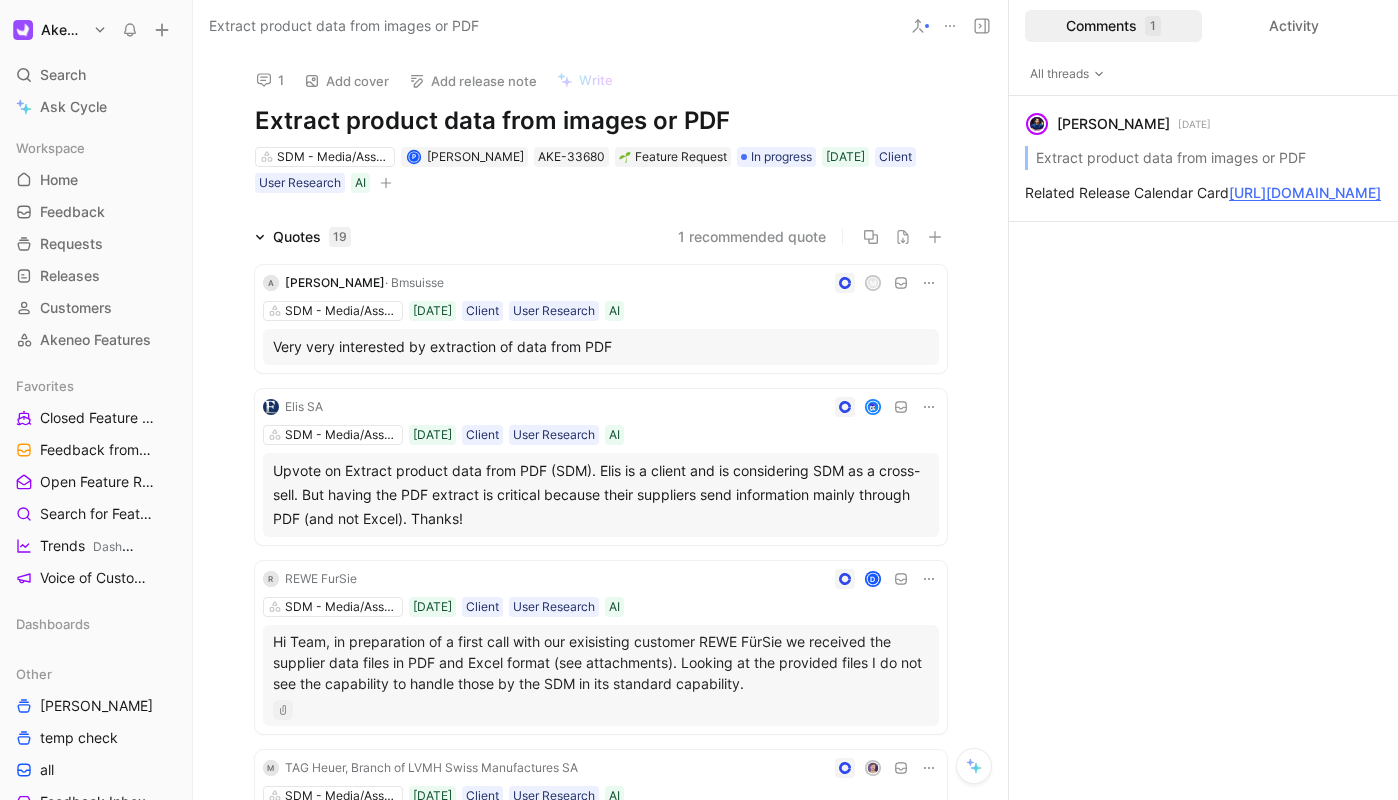 click on "Akeneo Search ⌘ K Ask Cycle Workspace Home G then H Feedback G then F Requests G then R Releases G then L Customers Akeneo Features Favorites Closed Feature Requests Dashboards Feedback from Support Team Other Open Feature Requests Dashboards Search for Feature Requests Dashboards Trends Dashboards Voice of Customers Dashboards Dashboards Other Hugo temp check  all Feedback Inbox of Amandine Tourneux Feedback from Support Team All Feature Requests Dovetail Calls Imported TMP - No Feature TMP - To Process SEAMLESS ASSET UR per project - Seamless assets (Marion) All user research - Seamless Asset (Marion) VoC SEAMLESS ASSET Feedback inbox Seamless Asset · UR by project Feature Requests Seamless Assets All Product Areas Call Recordings / User Interviews ACTIVATION APPS PLATFORM AUTOMATION & AI COLLABORATION CORE AI DIGITAL SHOWROOM DX & APP STORE GROWTH ACCELERATION PMX PULSE PORTAL PROGRAM X PX INSIGHTS SHARED CATALOGS STRATEGIC PARTNERSHIP STRAT RESEARCH STRATEGIC APPS SUPPLIER DATA MANAGER" at bounding box center [699, 400] 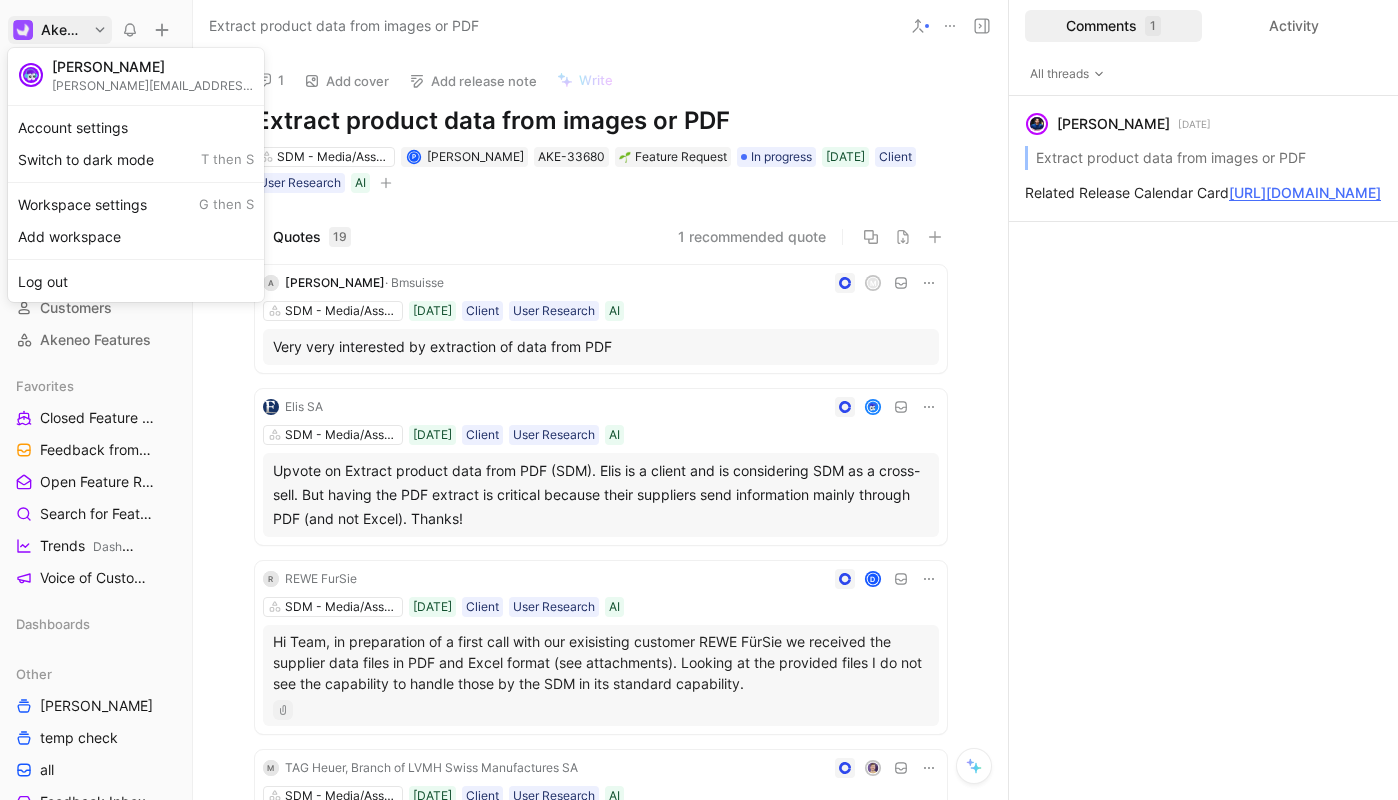 click on "Akeneo Search ⌘ K Ask Cycle Workspace Home G then H Feedback G then F Requests G then R Releases G then L Customers Akeneo Features Favorites Closed Feature Requests Dashboards Feedback from Support Team Other Open Feature Requests Dashboards Search for Feature Requests Dashboards Trends Dashboards Voice of Customers Dashboards Dashboards Other Hugo temp check  all Feedback Inbox of Amandine Tourneux Feedback from Support Team All Feature Requests Dovetail Calls Imported TMP - No Feature TMP - To Process SEAMLESS ASSET UR per project - Seamless assets (Marion) All user research - Seamless Asset (Marion) VoC SEAMLESS ASSET Feedback inbox Seamless Asset · UR by project Feature Requests Seamless Assets All Product Areas Call Recordings / User Interviews ACTIVATION APPS PLATFORM AUTOMATION & AI COLLABORATION CORE AI DIGITAL SHOWROOM DX & APP STORE GROWTH ACCELERATION PMX PULSE PORTAL PROGRAM X PX INSIGHTS SHARED CATALOGS STRATEGIC PARTNERSHIP STRAT RESEARCH STRATEGIC APPS SUPPLIER DATA MANAGER" at bounding box center (699, 400) 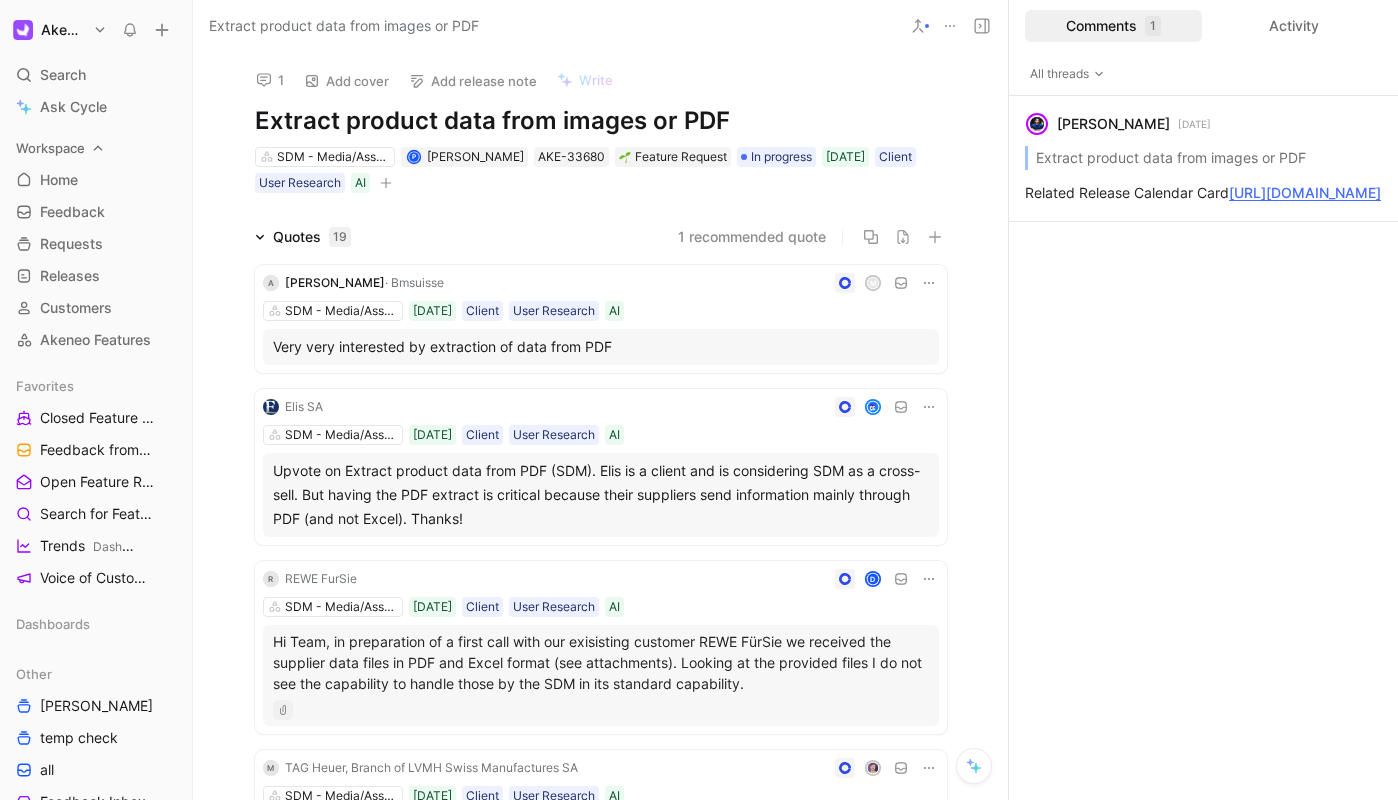 click on "Workspace" at bounding box center (96, 148) 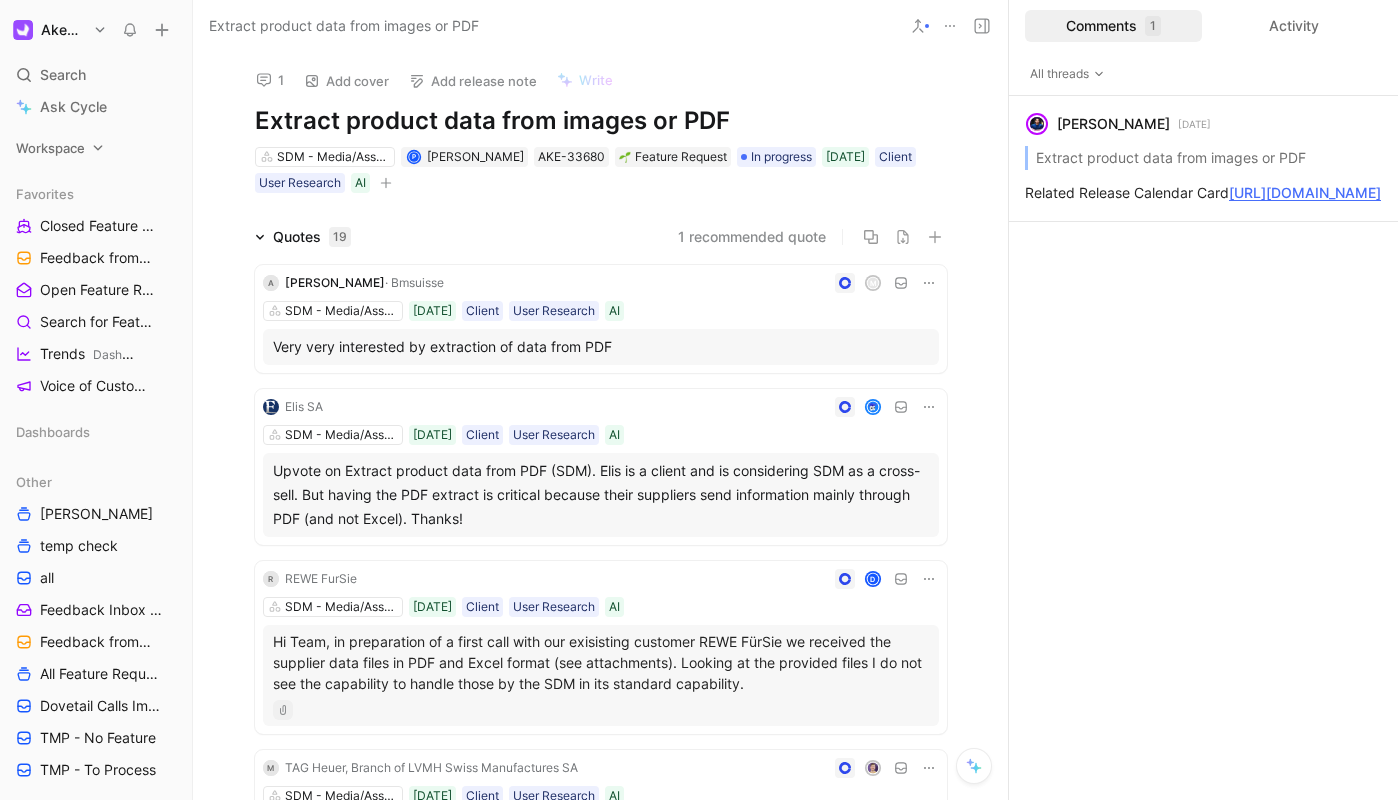 click on "Workspace" at bounding box center (96, 148) 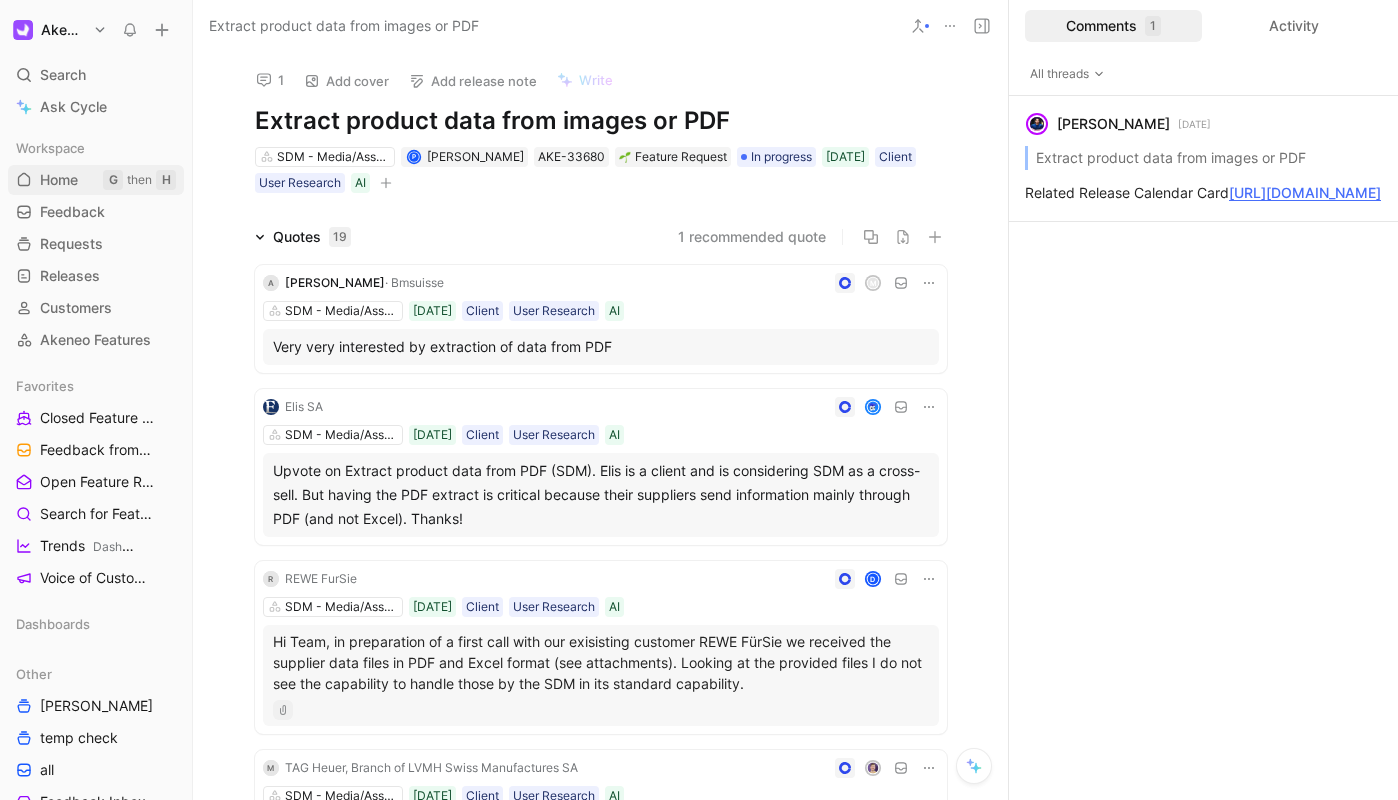click on "Home" at bounding box center (59, 180) 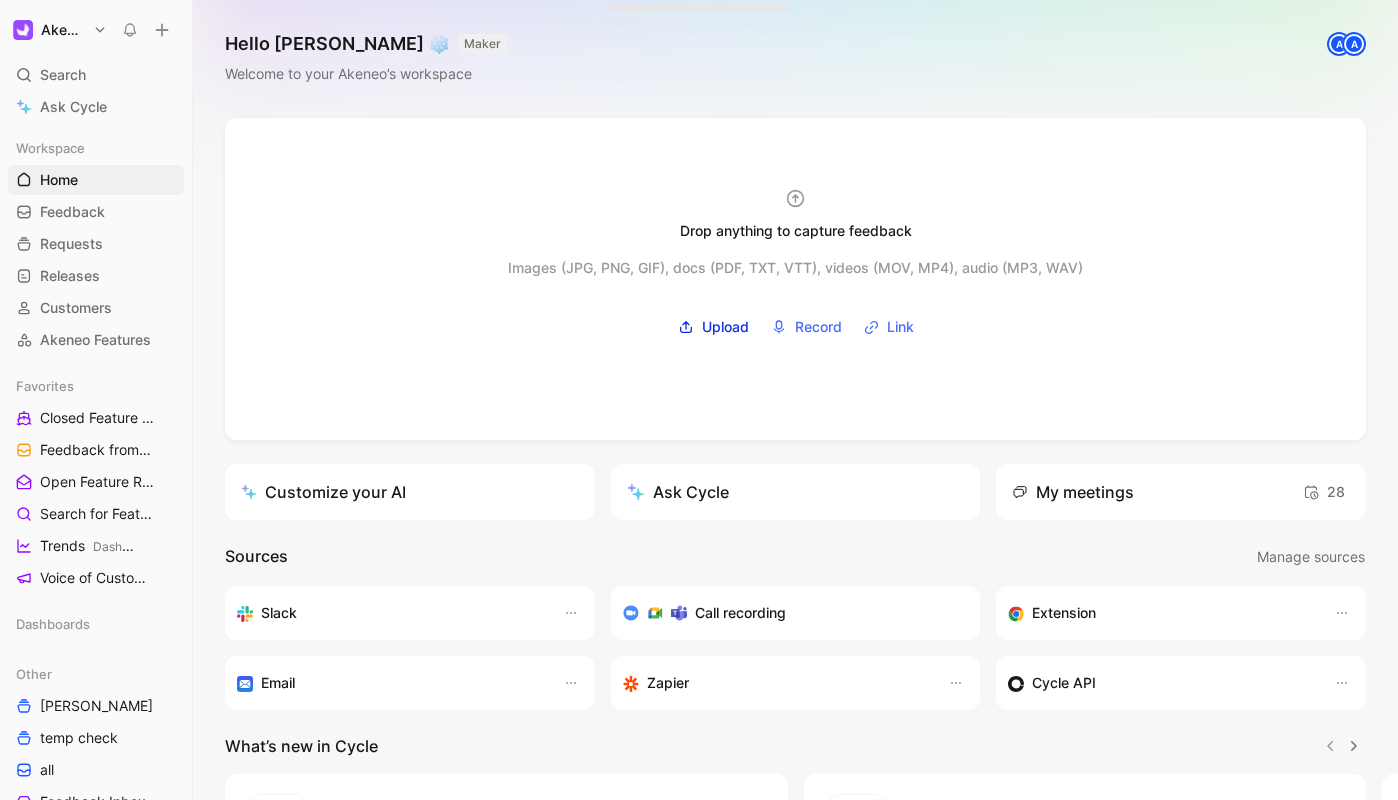 scroll, scrollTop: 242, scrollLeft: 0, axis: vertical 